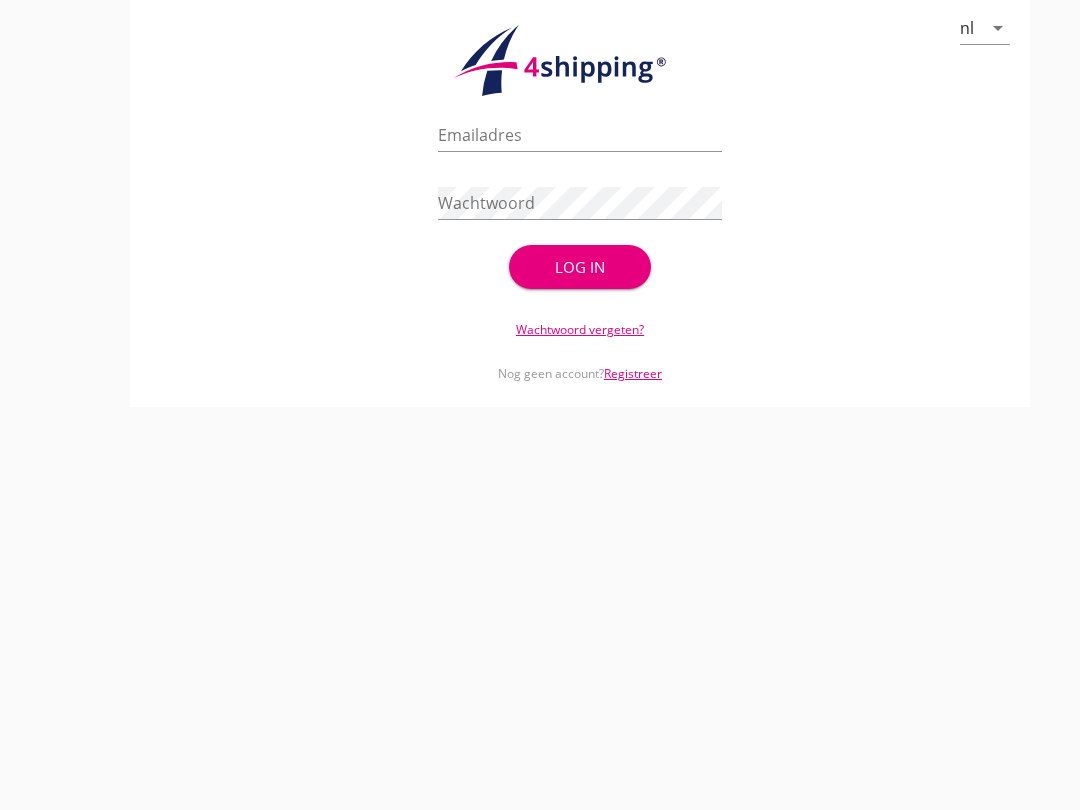 scroll, scrollTop: 0, scrollLeft: 0, axis: both 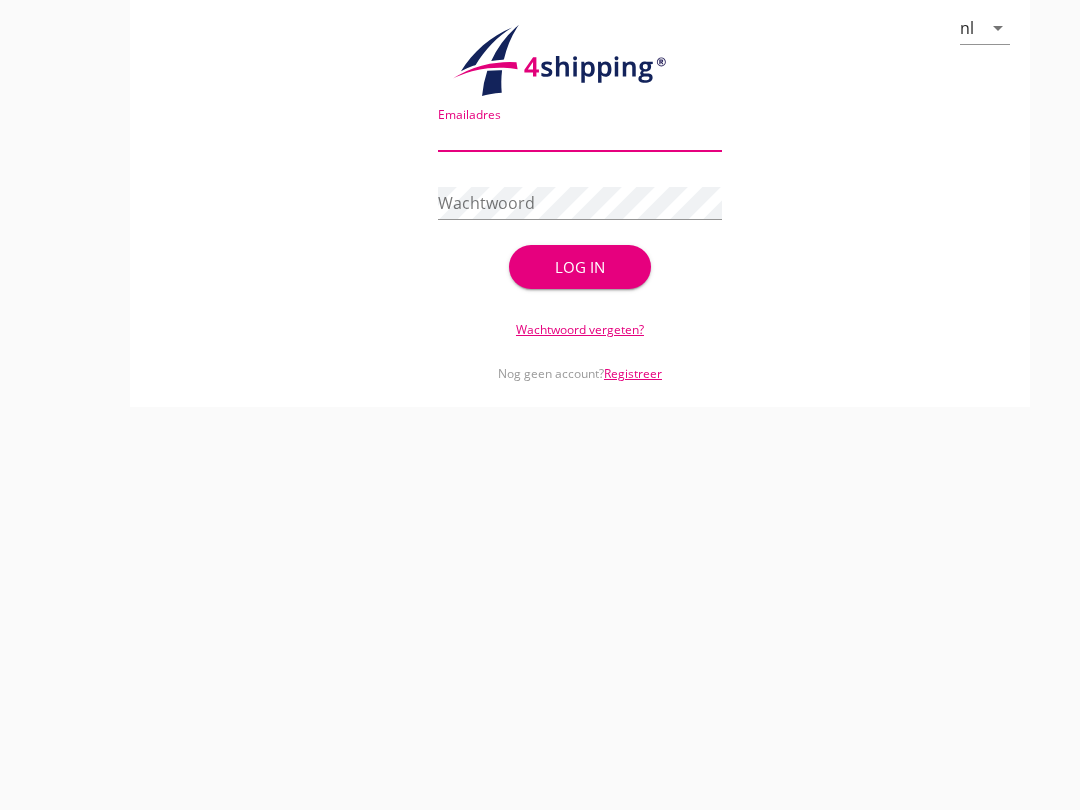 type on "[EMAIL_ADDRESS][DOMAIN_NAME]" 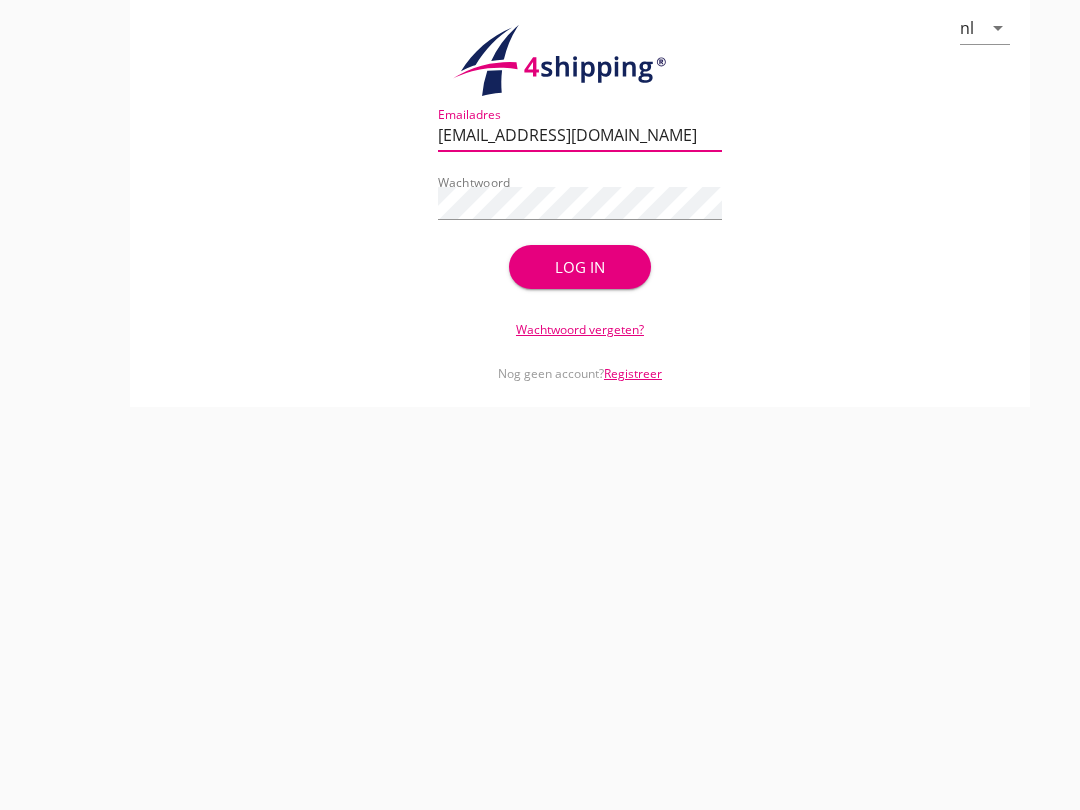 click on "Log in" at bounding box center (580, 267) 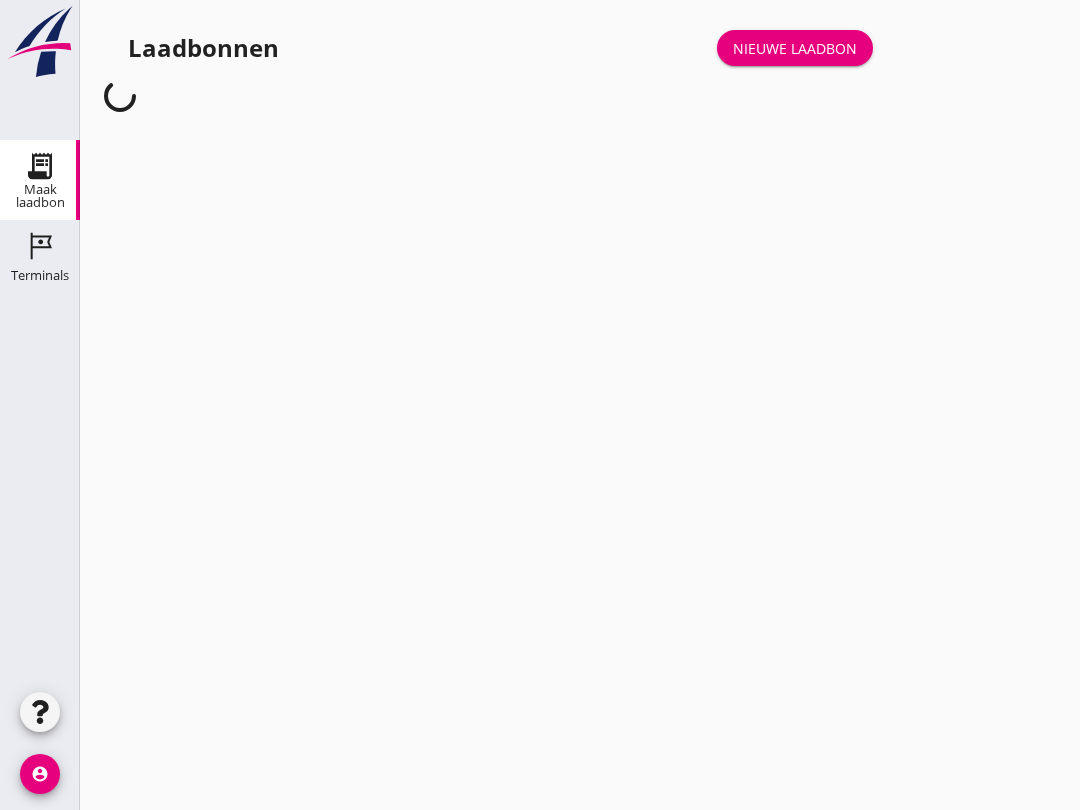 scroll, scrollTop: 0, scrollLeft: 0, axis: both 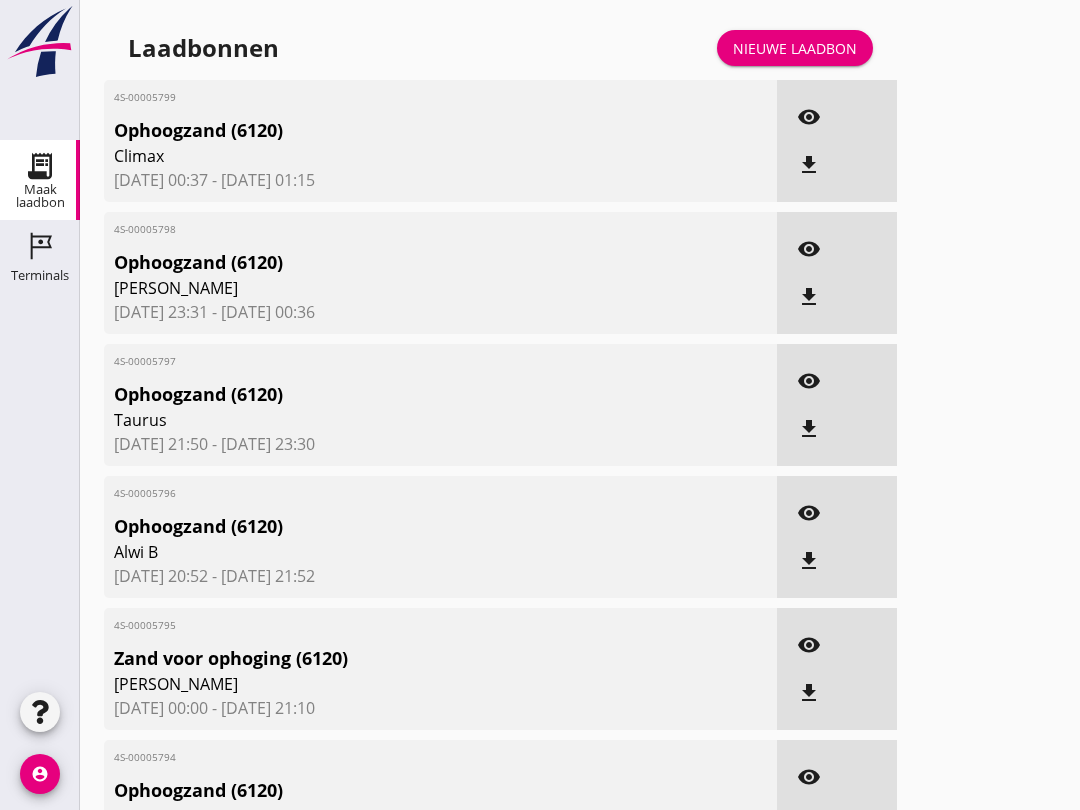 click 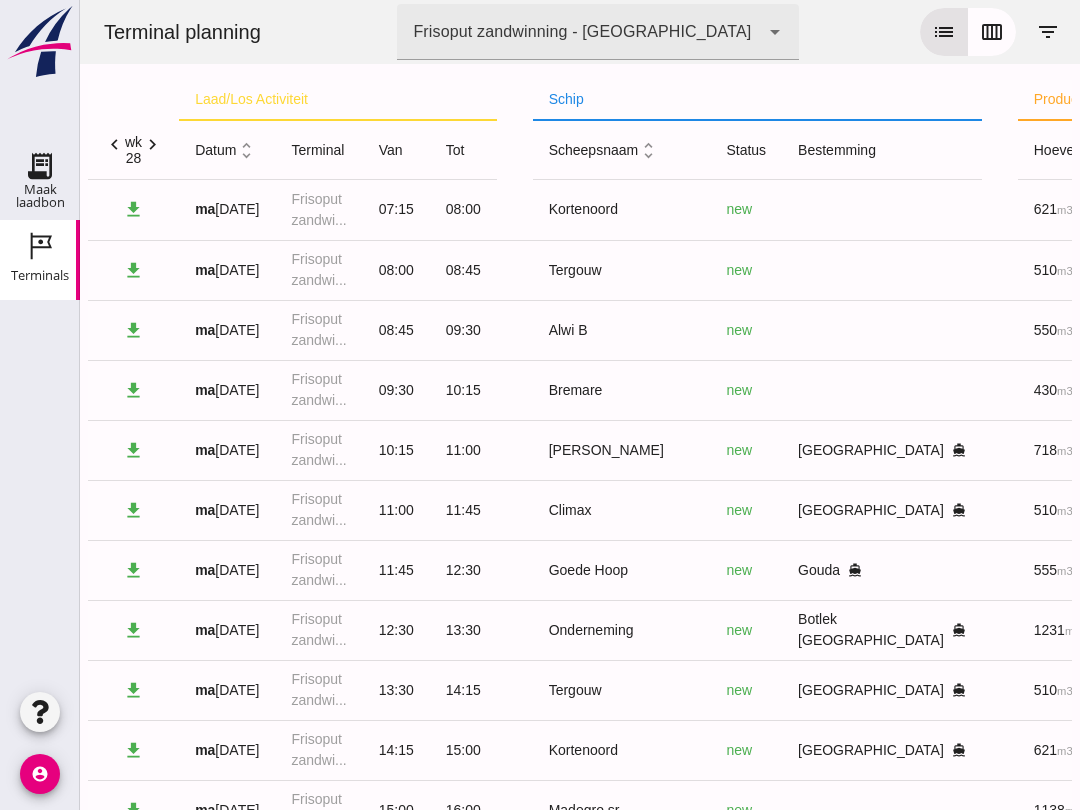 click on "calendar_view_week" at bounding box center [992, 32] 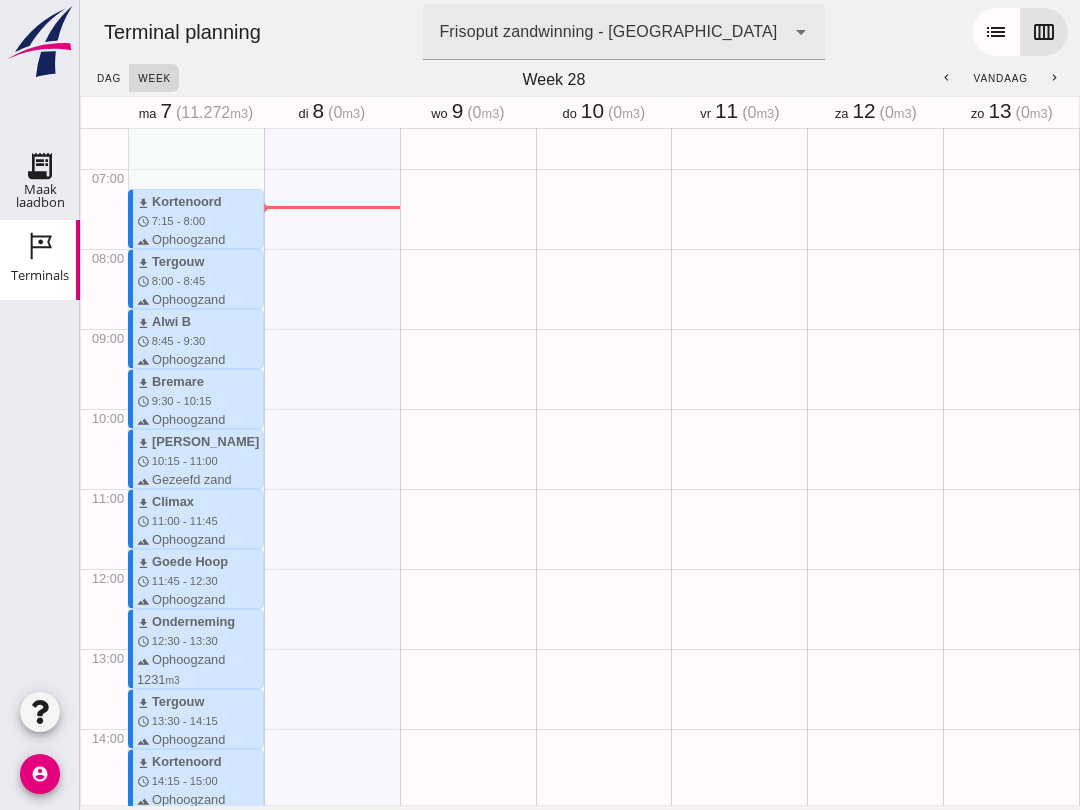 scroll, scrollTop: 560, scrollLeft: 0, axis: vertical 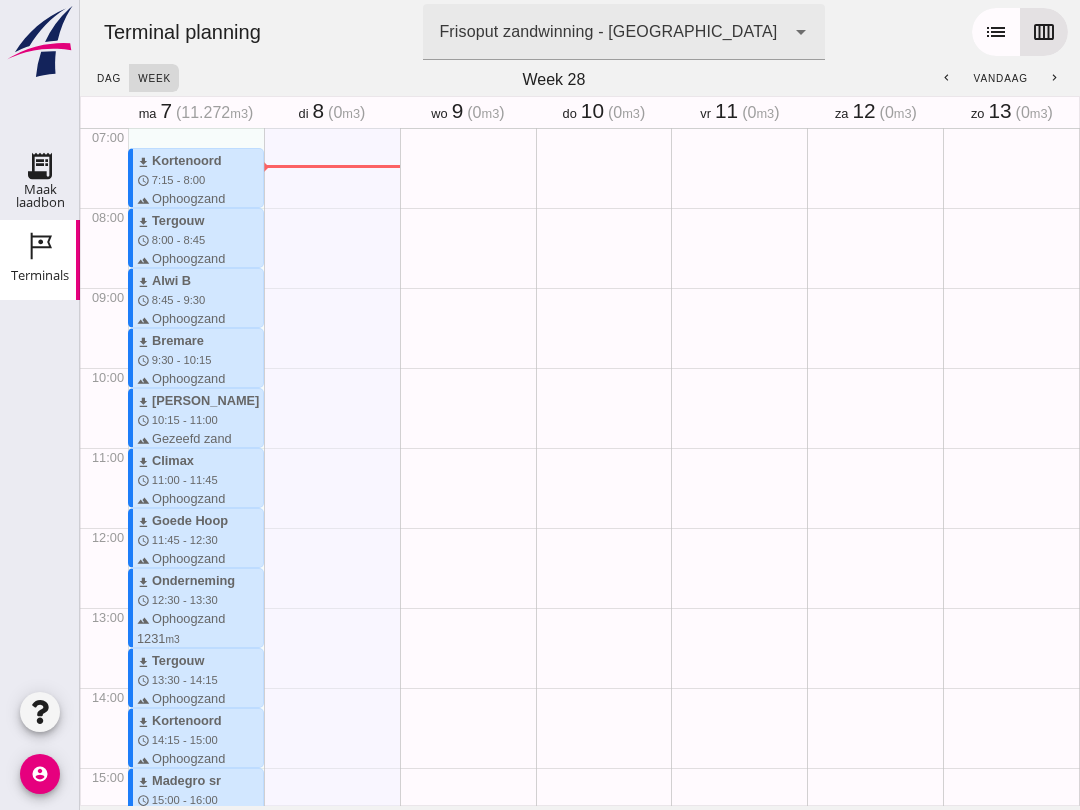 click on "Maak laadbon" 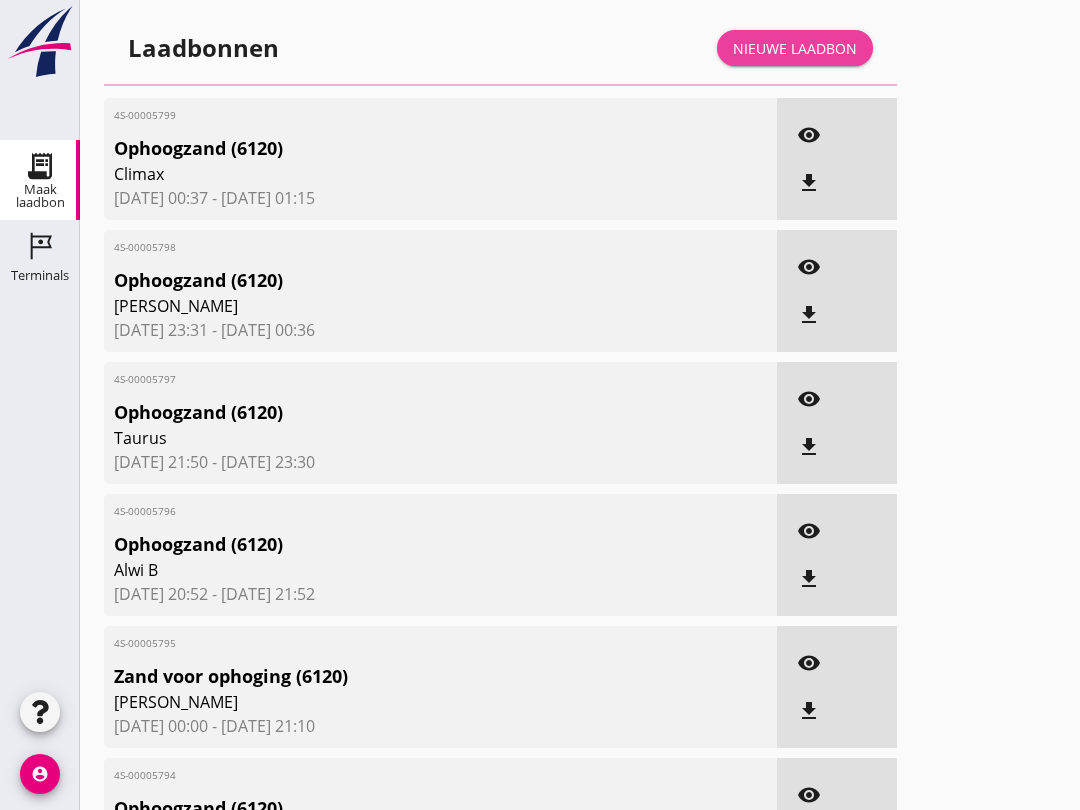 click on "Nieuwe laadbon" at bounding box center [795, 48] 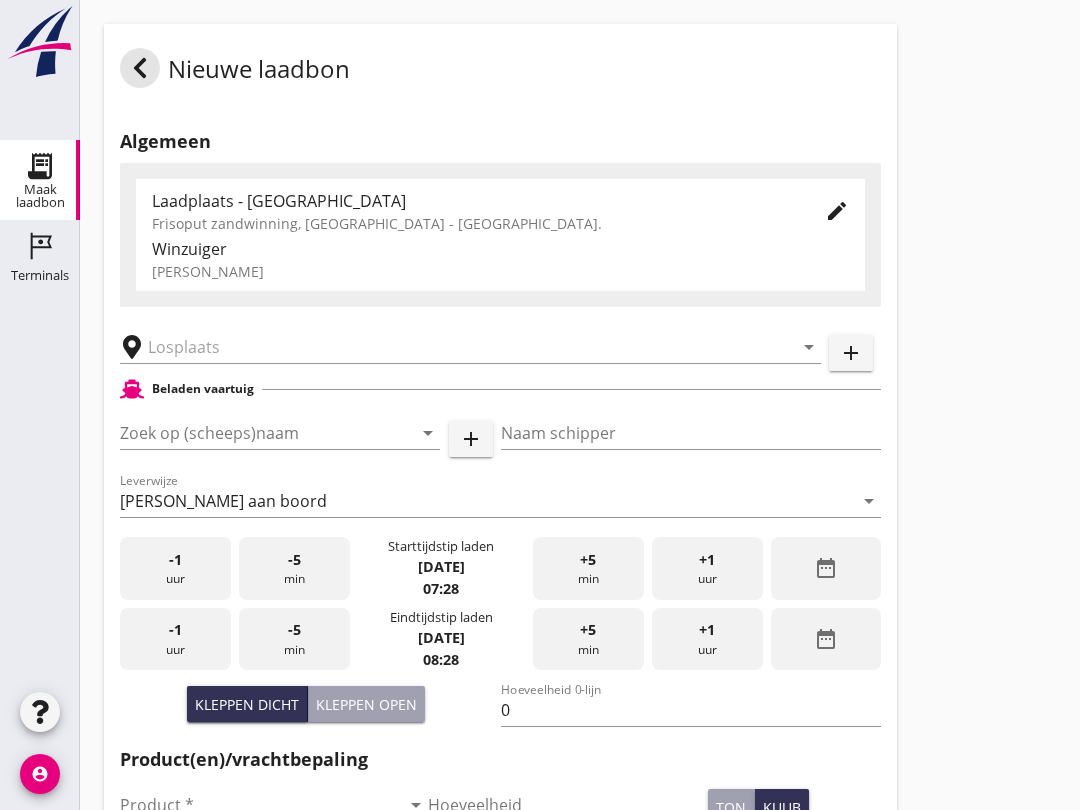 click at bounding box center [252, 433] 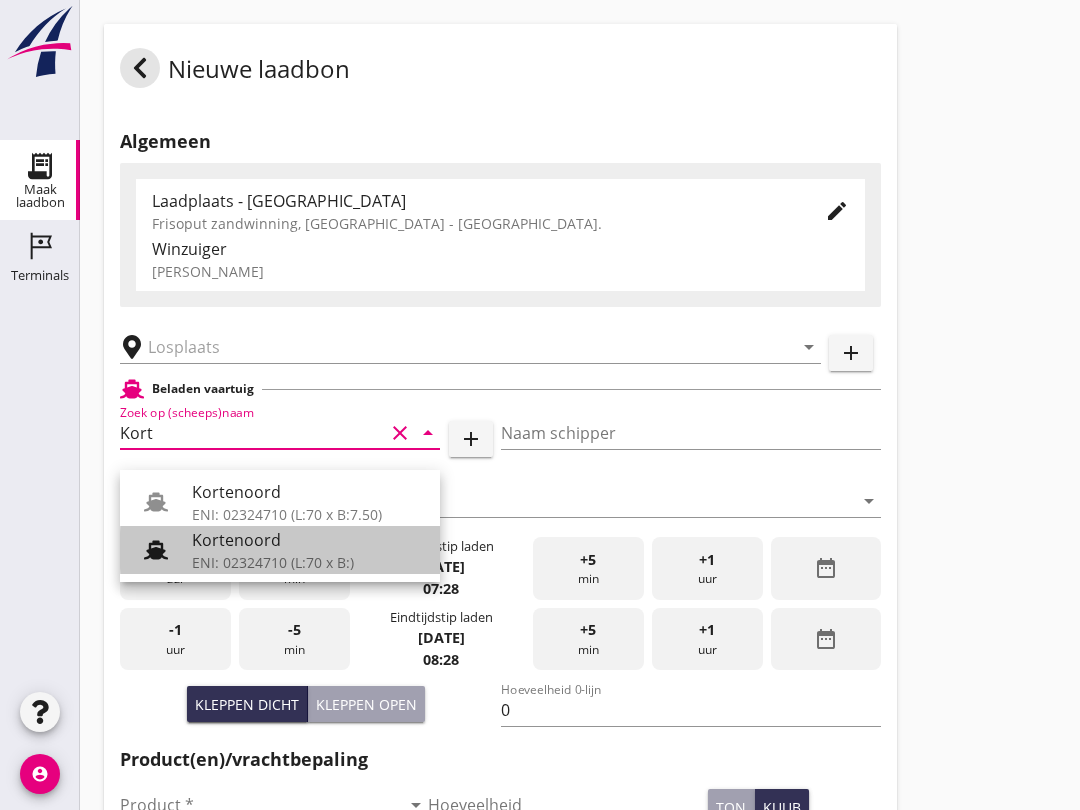 click on "ENI: 02324710 (L:70 x B:)" at bounding box center (308, 562) 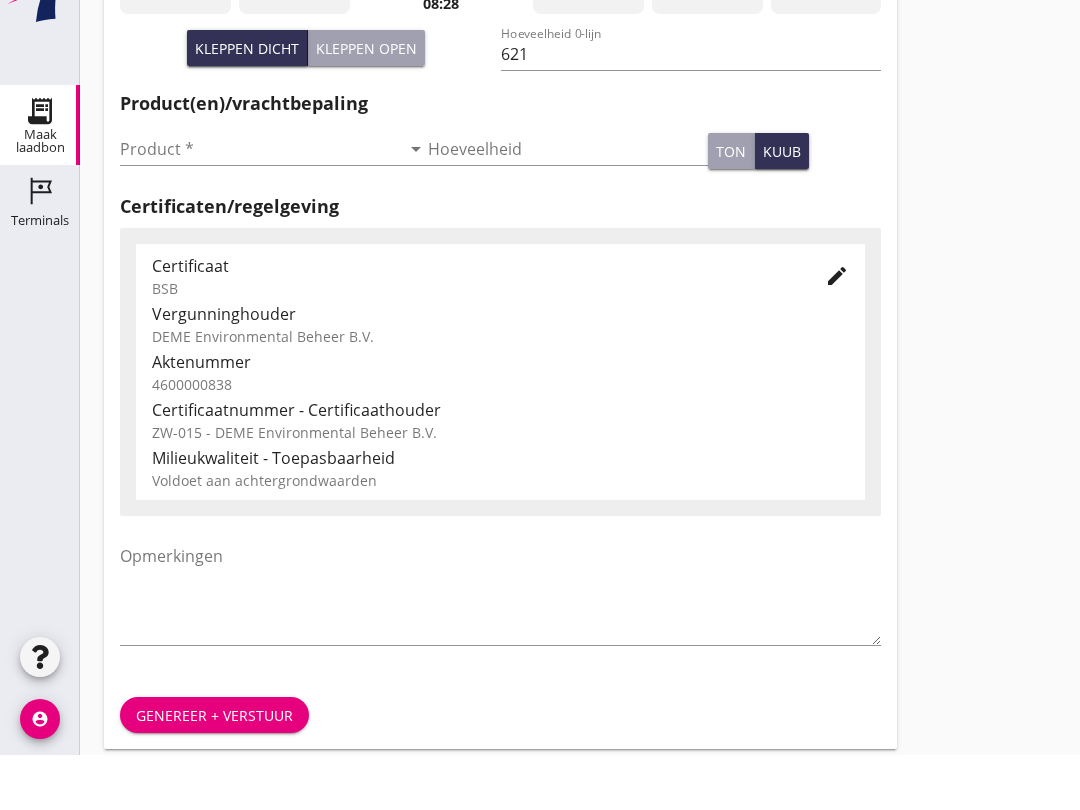 scroll, scrollTop: 614, scrollLeft: 0, axis: vertical 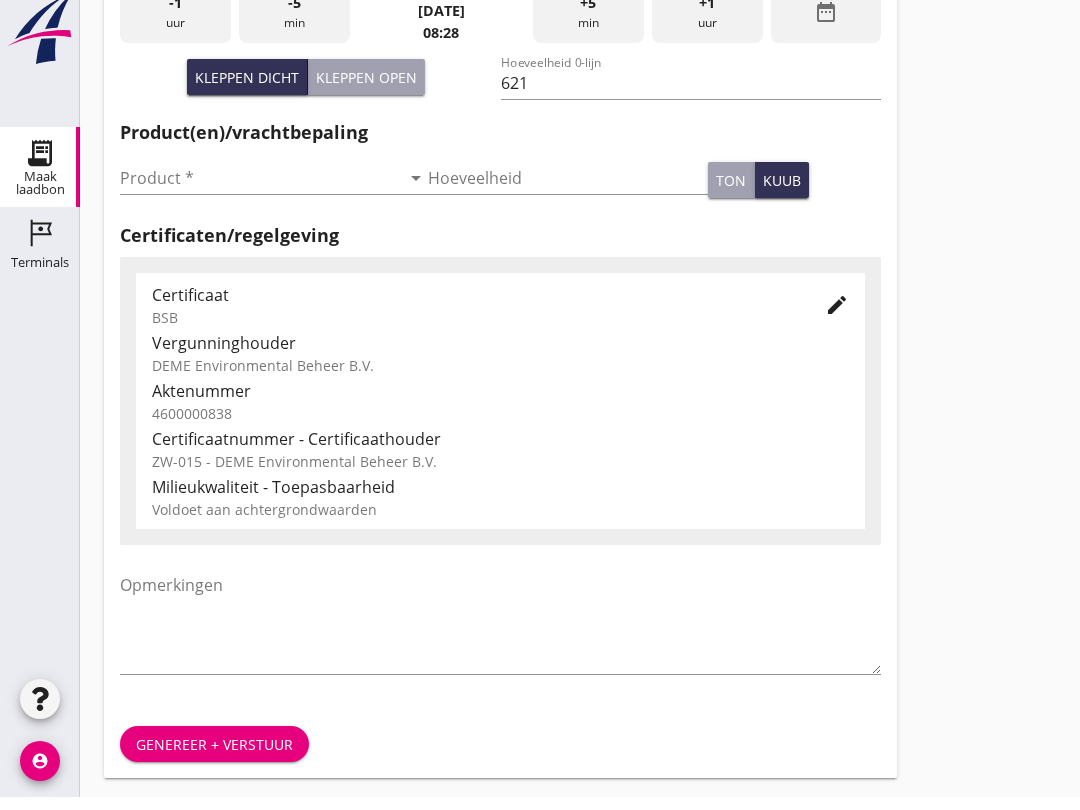 click at bounding box center [260, 191] 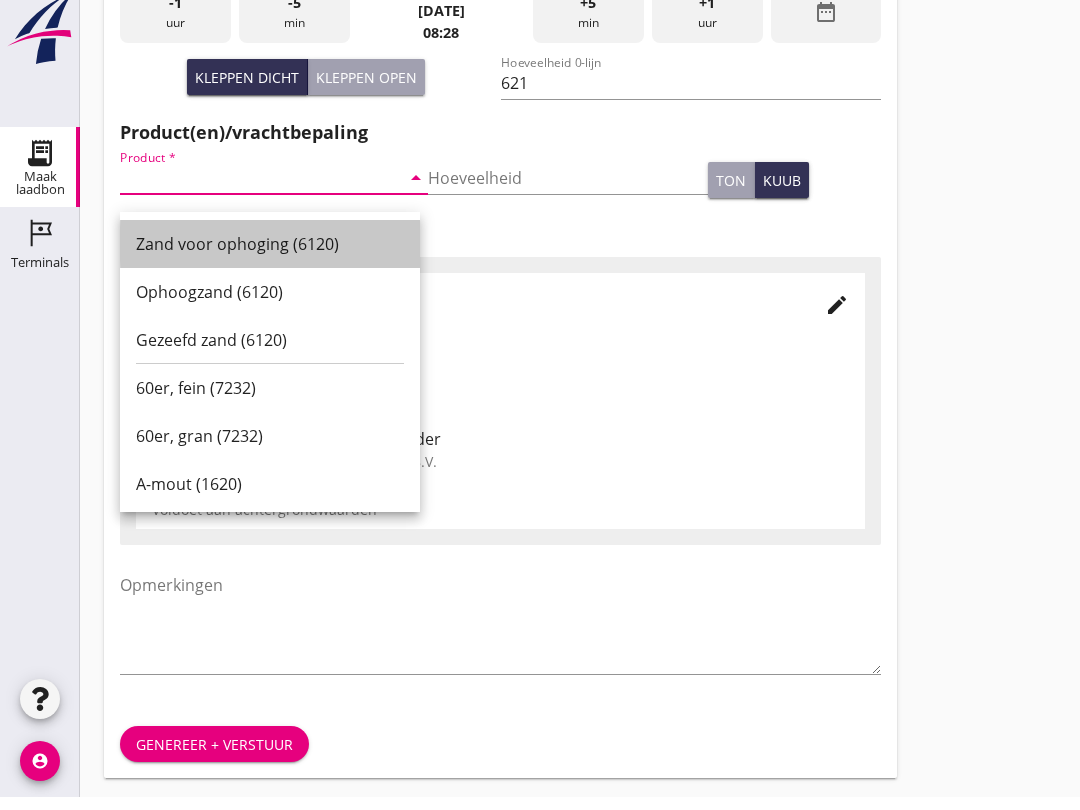 click on "Zand voor ophoging (6120)" at bounding box center (270, 257) 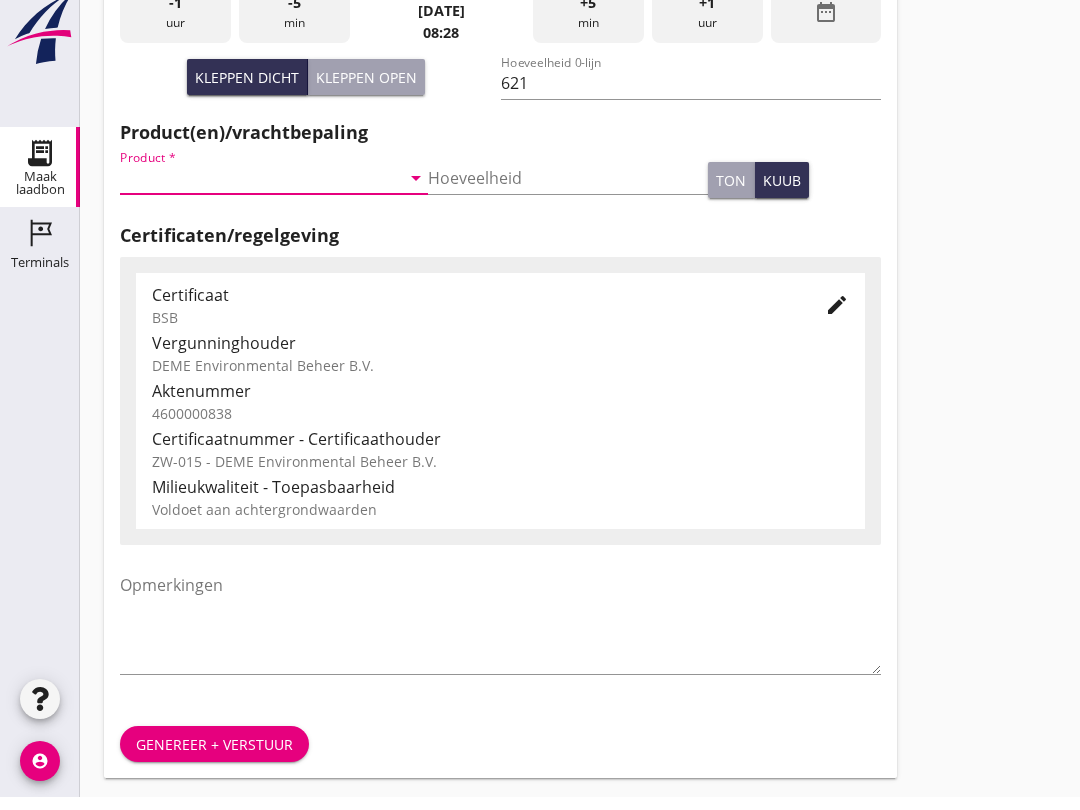 type on "Zand voor ophoging (6120)" 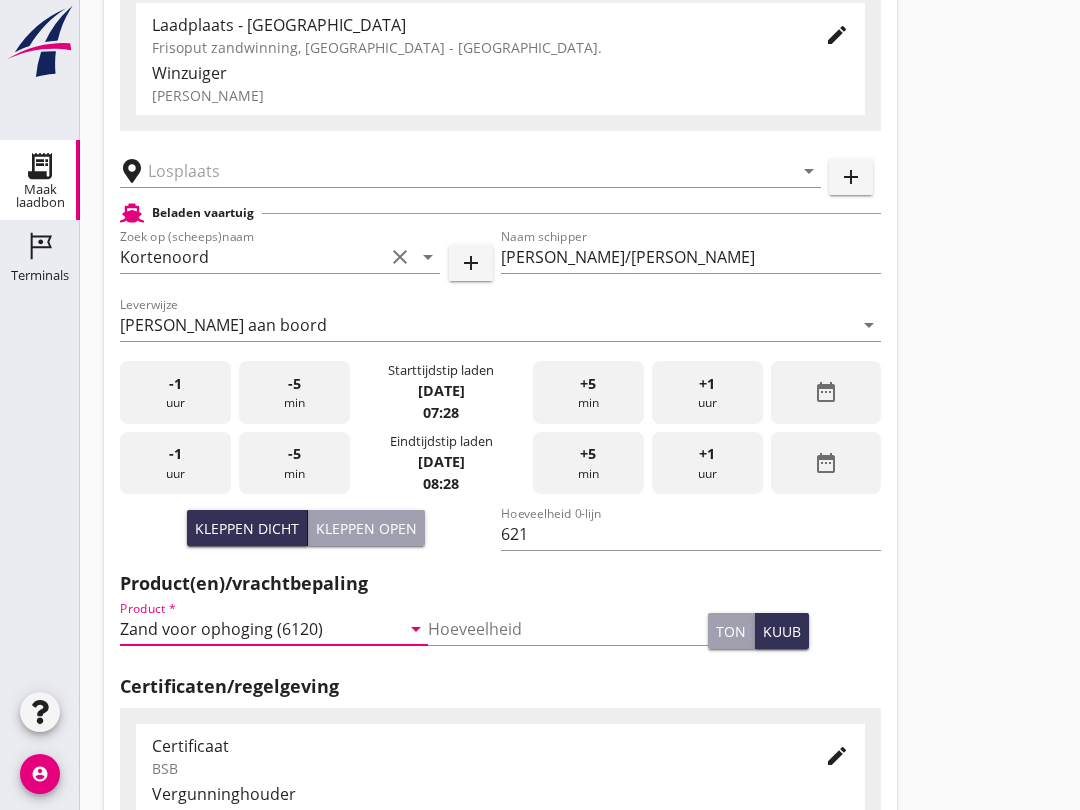 scroll, scrollTop: 175, scrollLeft: 0, axis: vertical 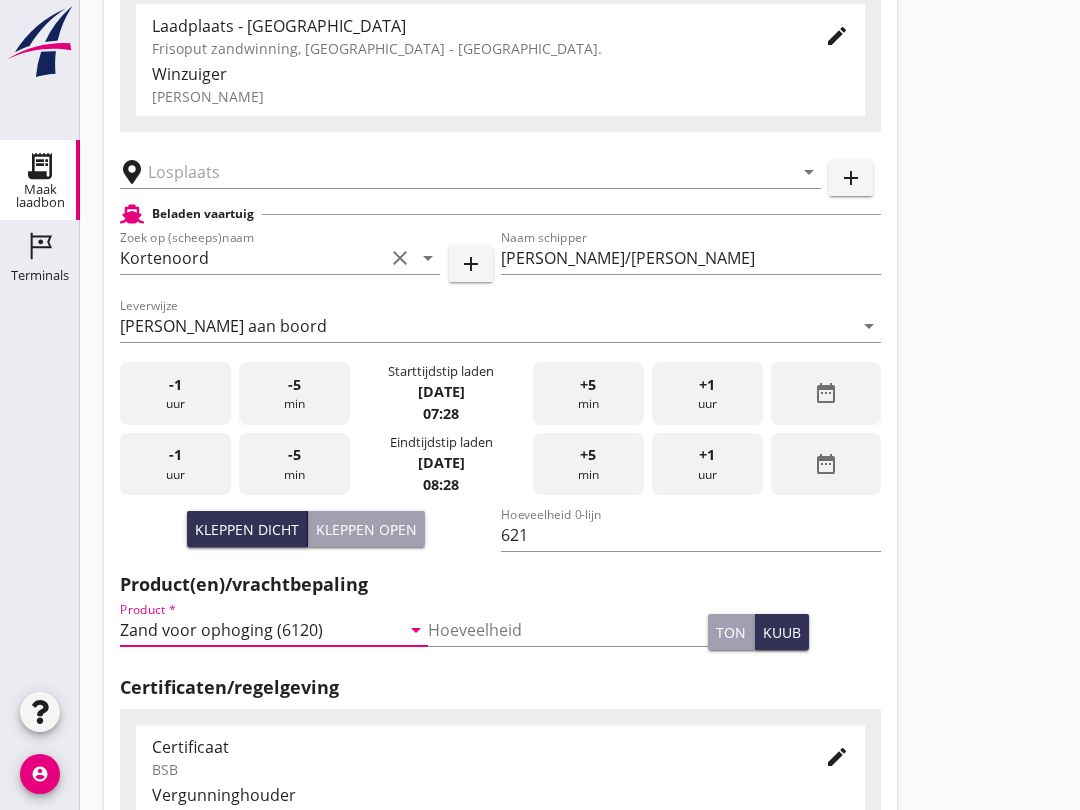 click at bounding box center (456, 172) 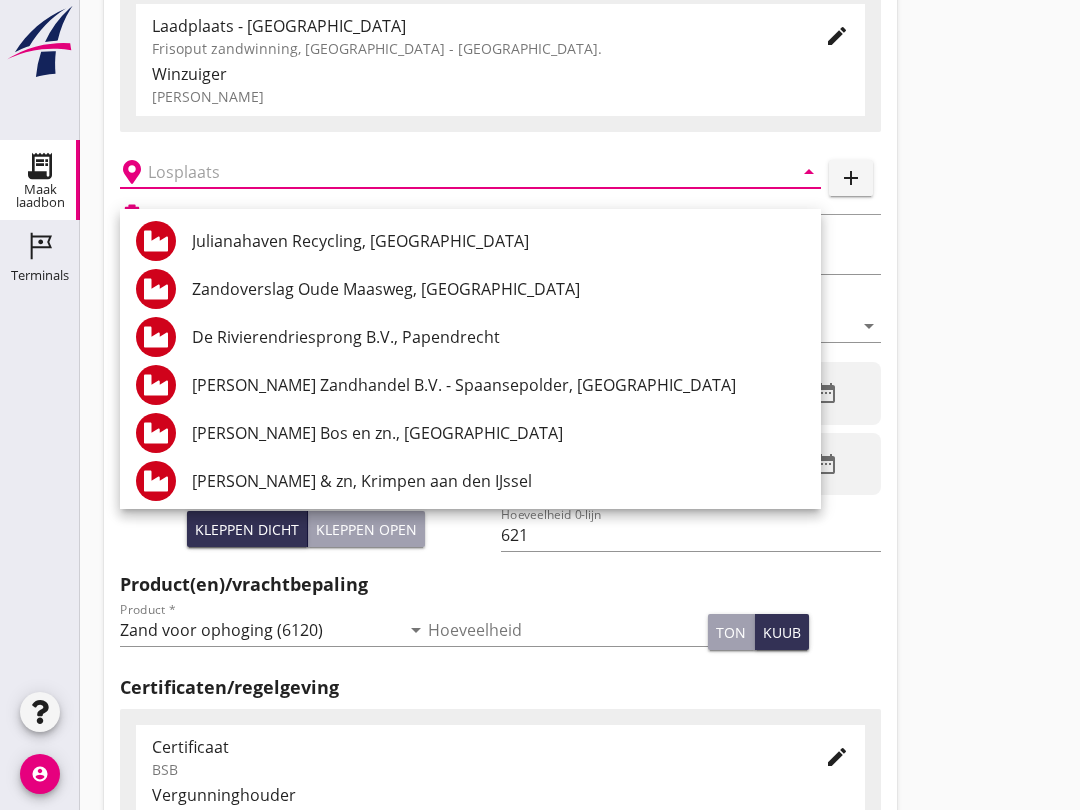 click on "Kleppen open" at bounding box center [366, 529] 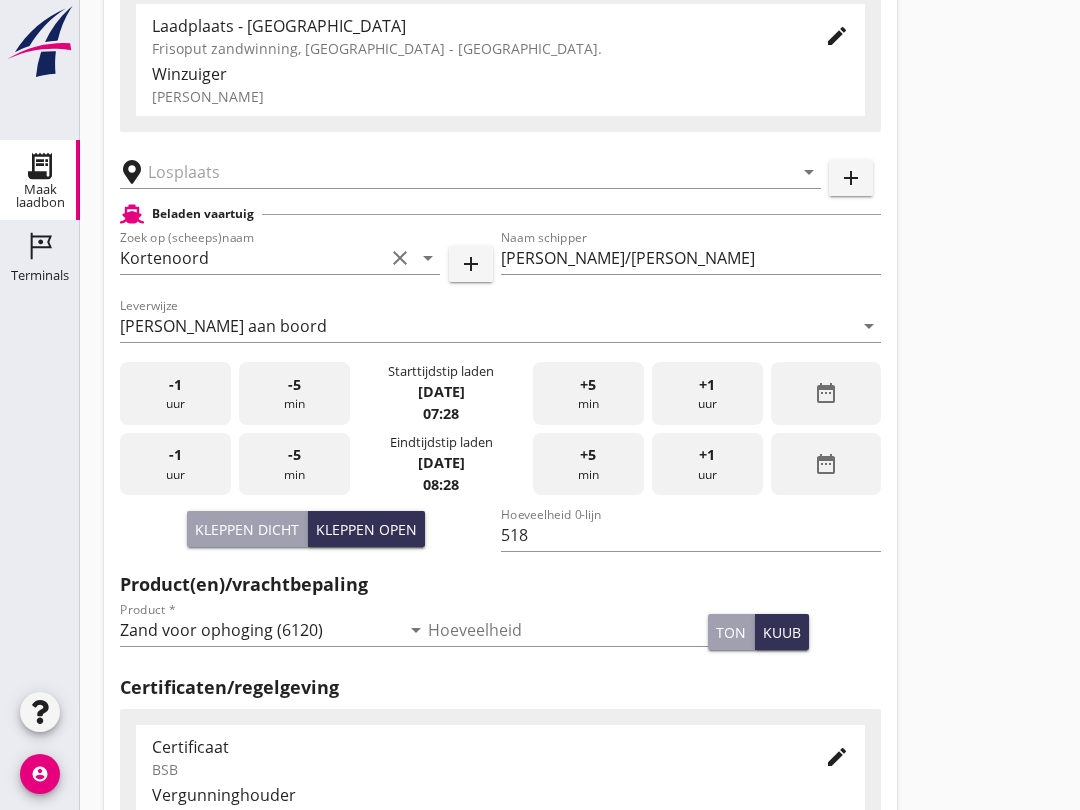 click at bounding box center (456, 172) 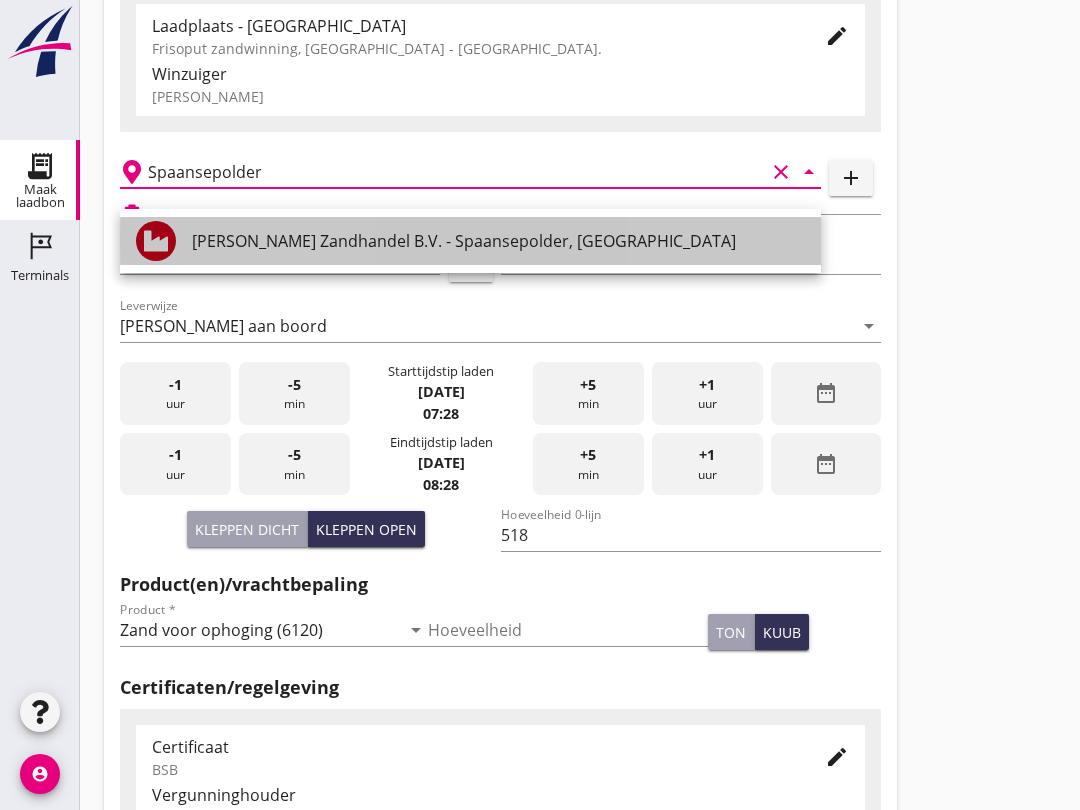 click on "[PERSON_NAME] Zandhandel B.V. - Spaansepolder, [GEOGRAPHIC_DATA]" at bounding box center [498, 241] 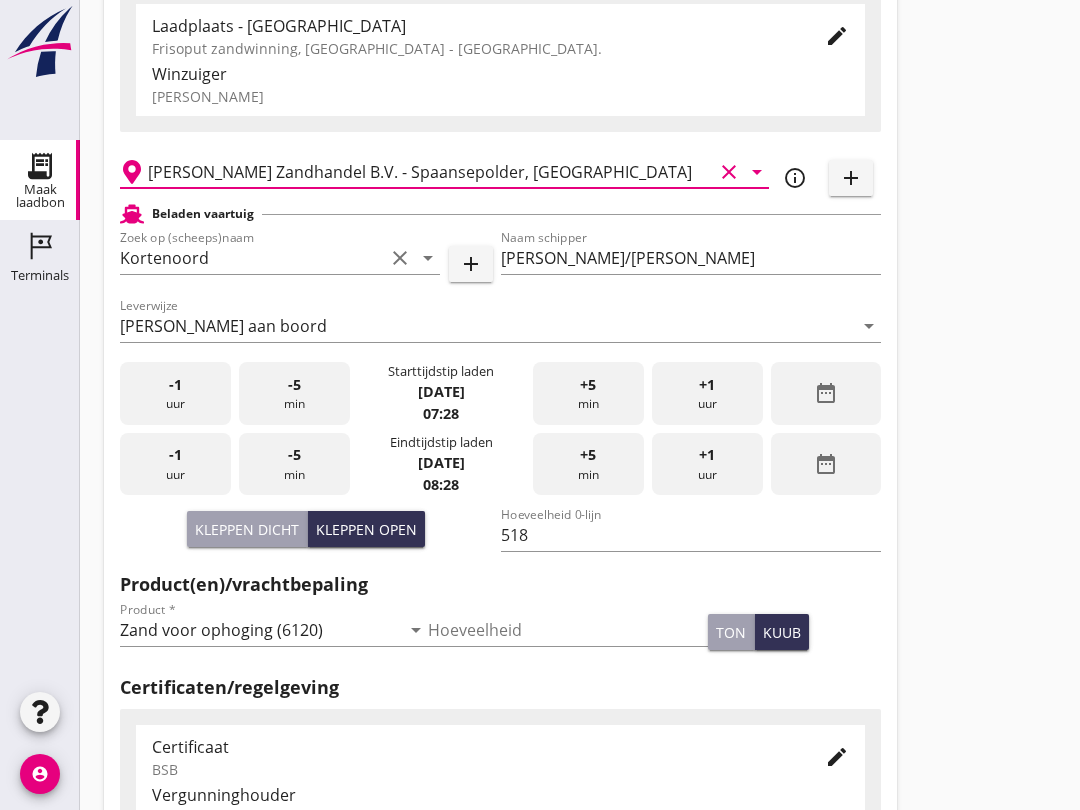 click on "-5  min" at bounding box center [294, 464] 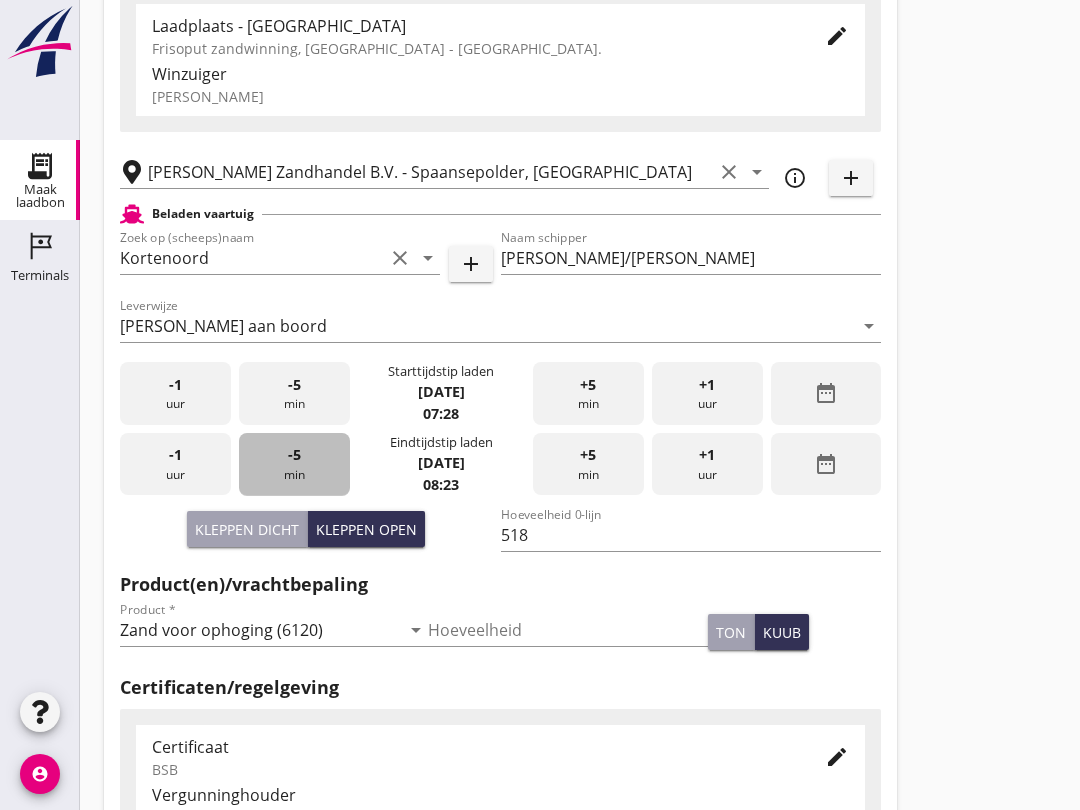 click on "-5  min" at bounding box center [294, 464] 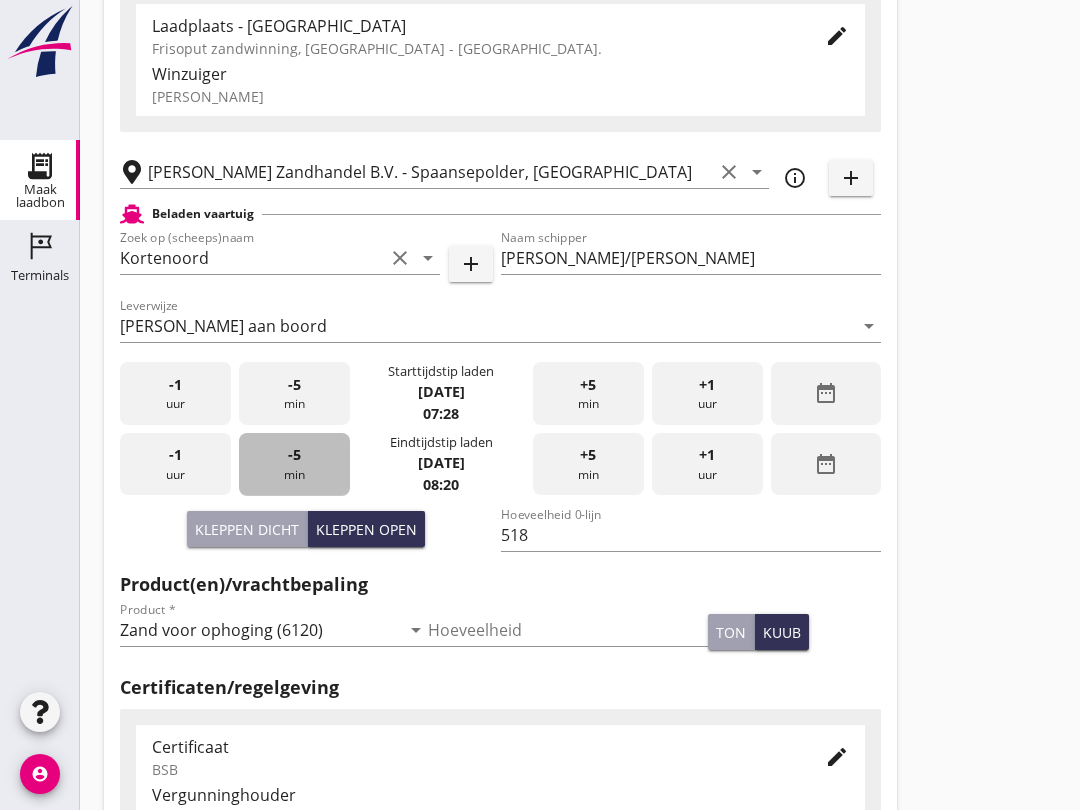 click on "-5  min" at bounding box center (294, 464) 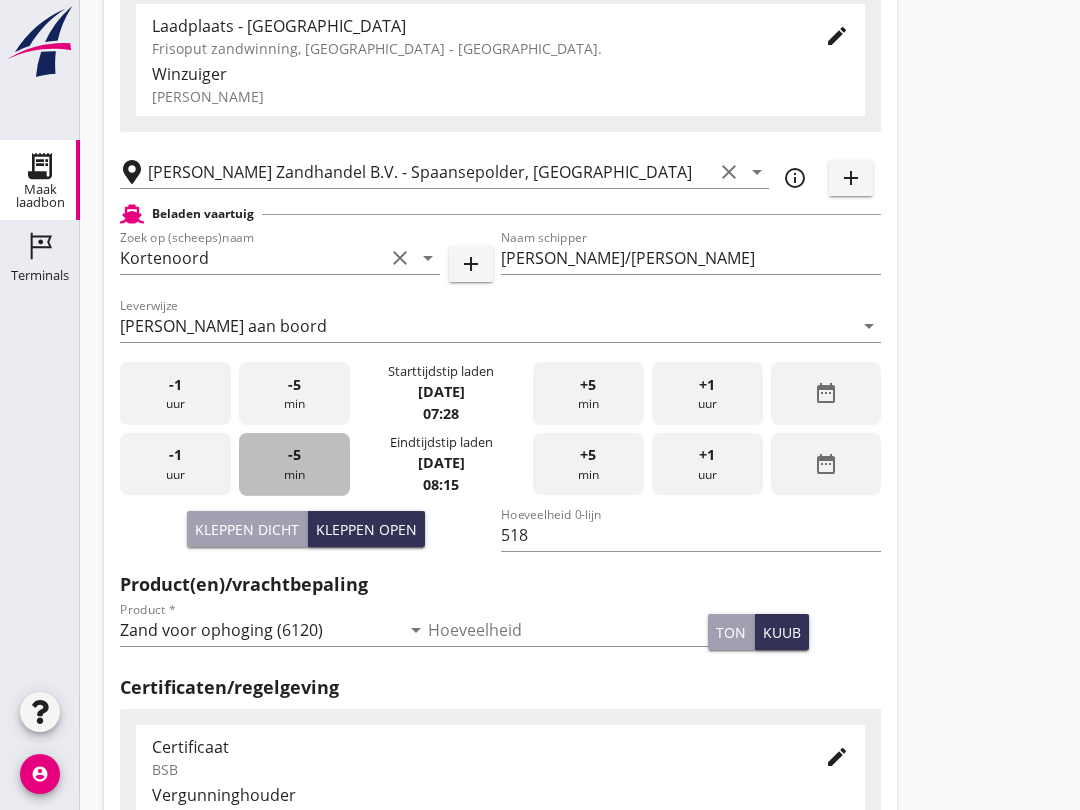 click on "-5  min" at bounding box center (294, 464) 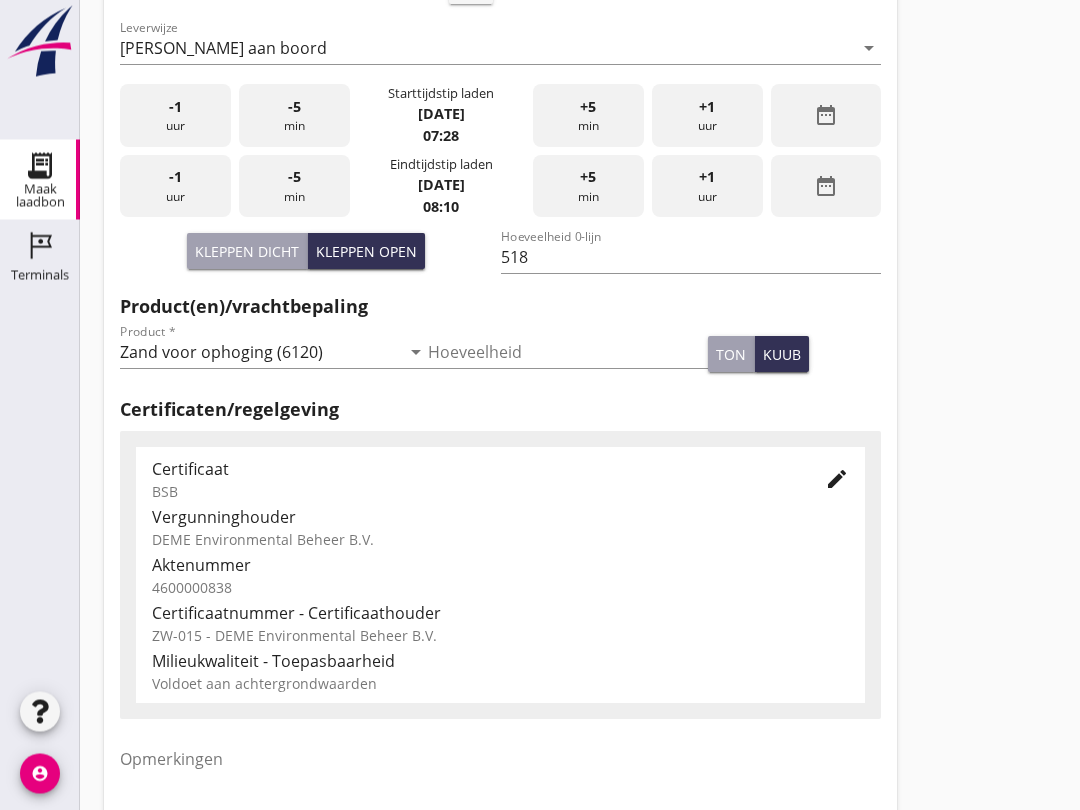 scroll, scrollTop: 636, scrollLeft: 0, axis: vertical 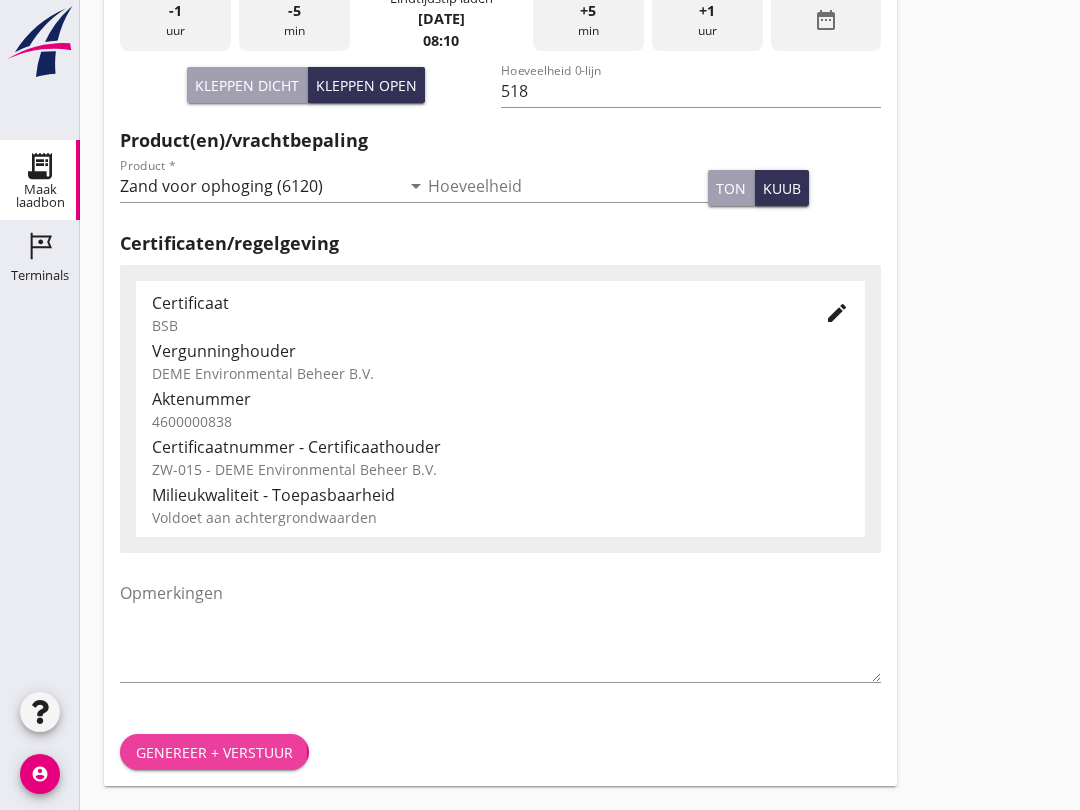 click on "Genereer + verstuur" at bounding box center (214, 752) 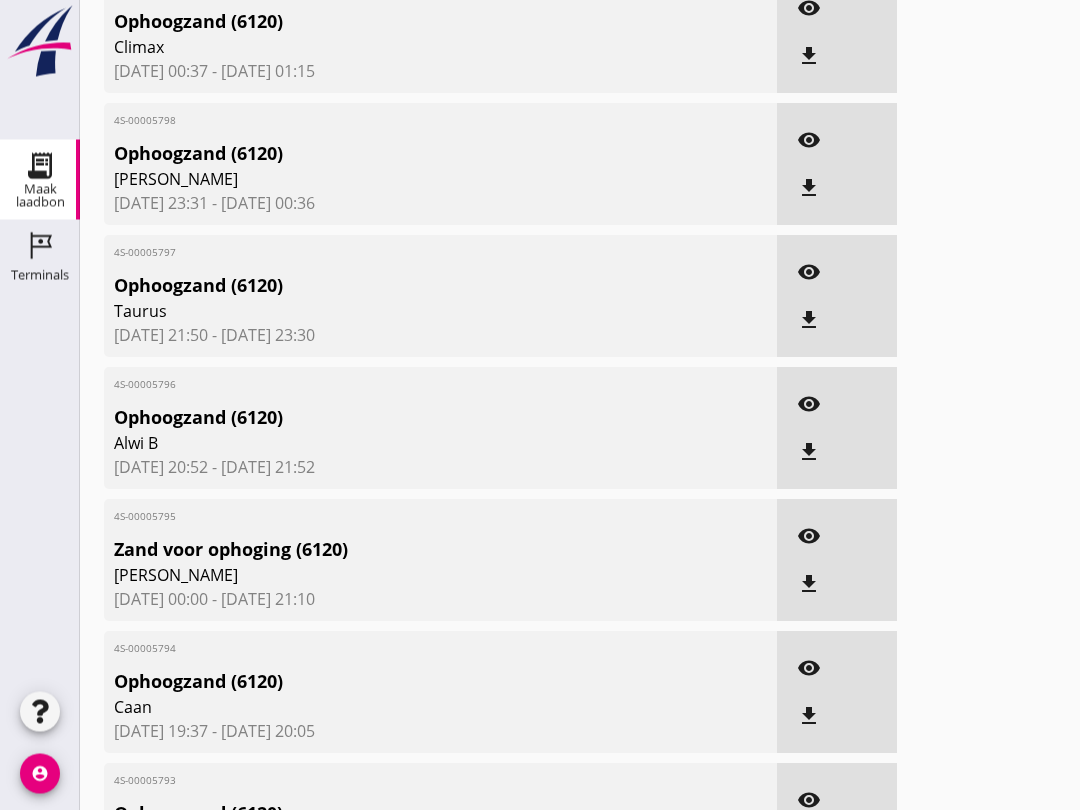 scroll, scrollTop: 0, scrollLeft: 0, axis: both 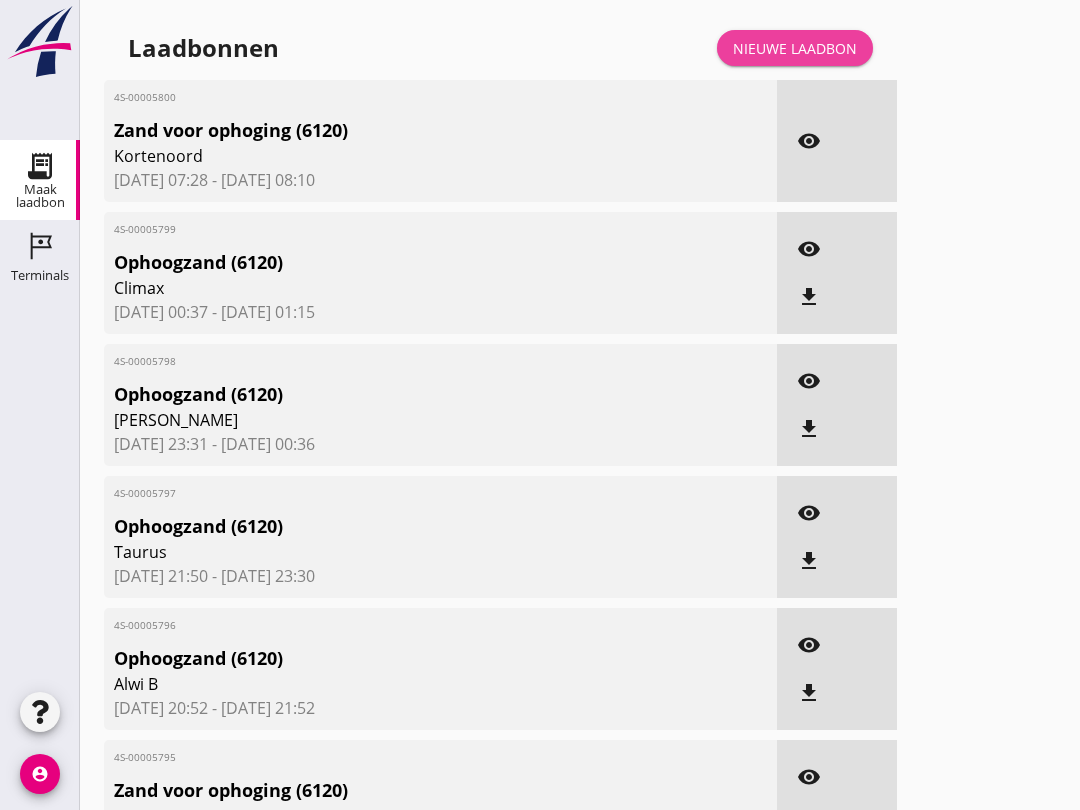 click on "Nieuwe laadbon" at bounding box center (795, 48) 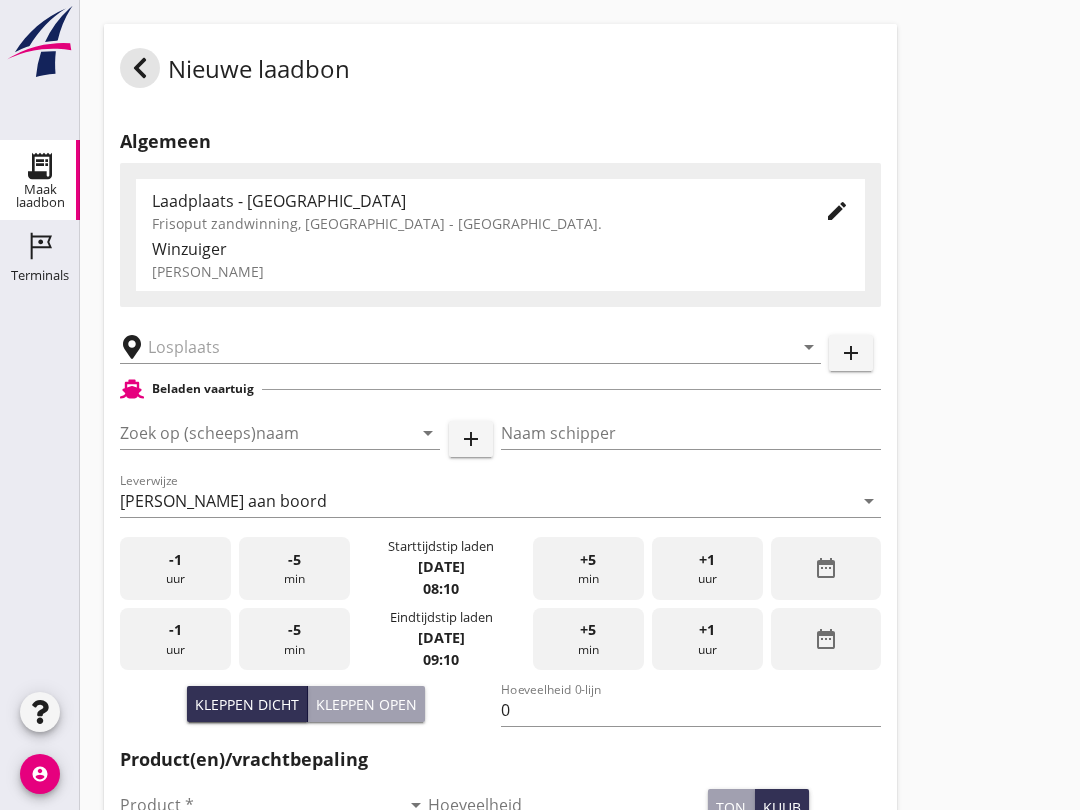 click at bounding box center [252, 433] 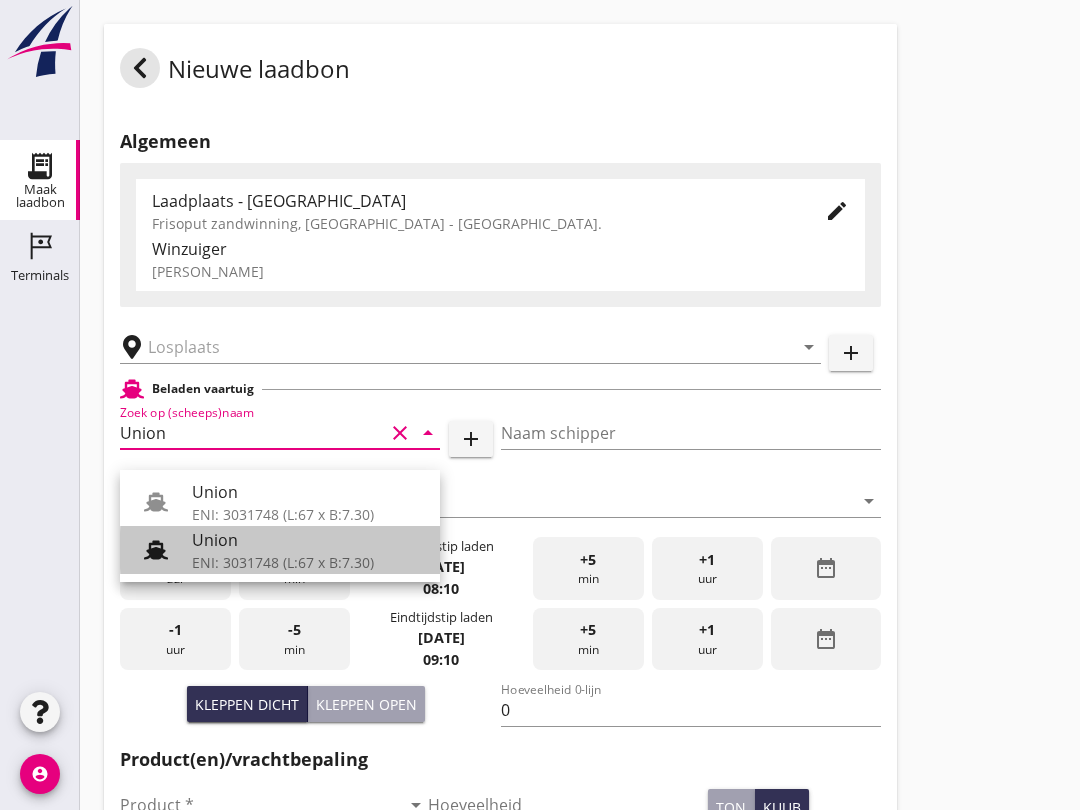 click 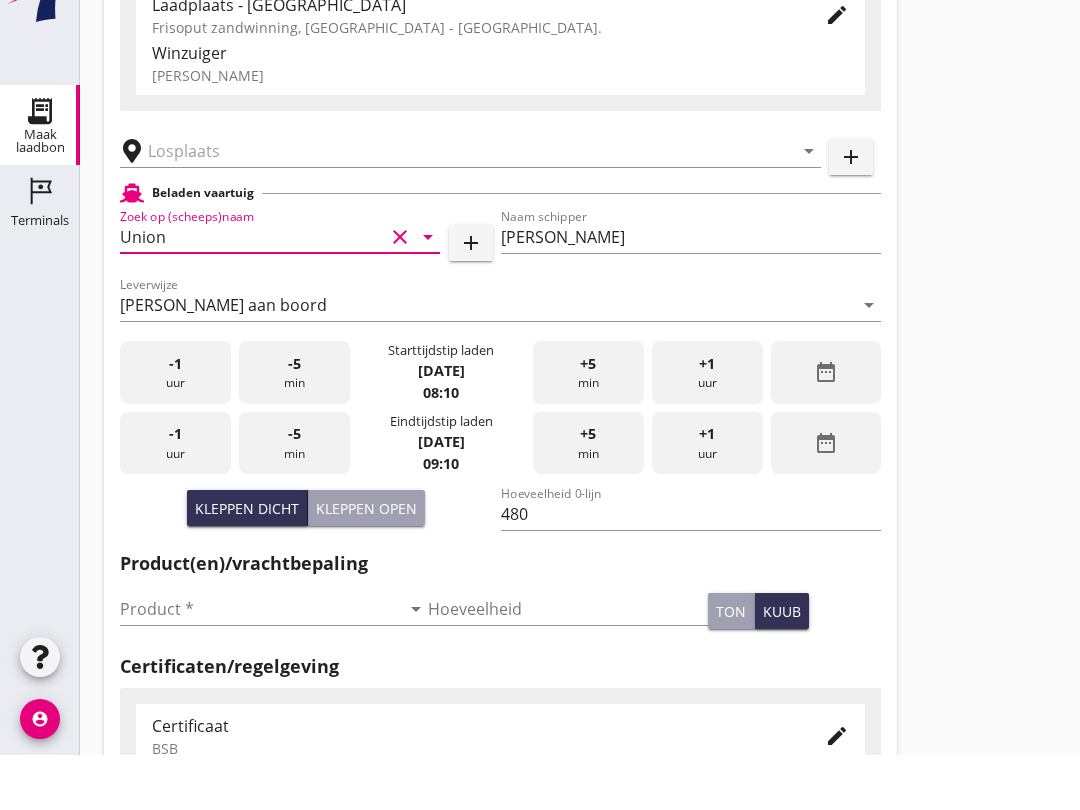 scroll, scrollTop: 174, scrollLeft: 0, axis: vertical 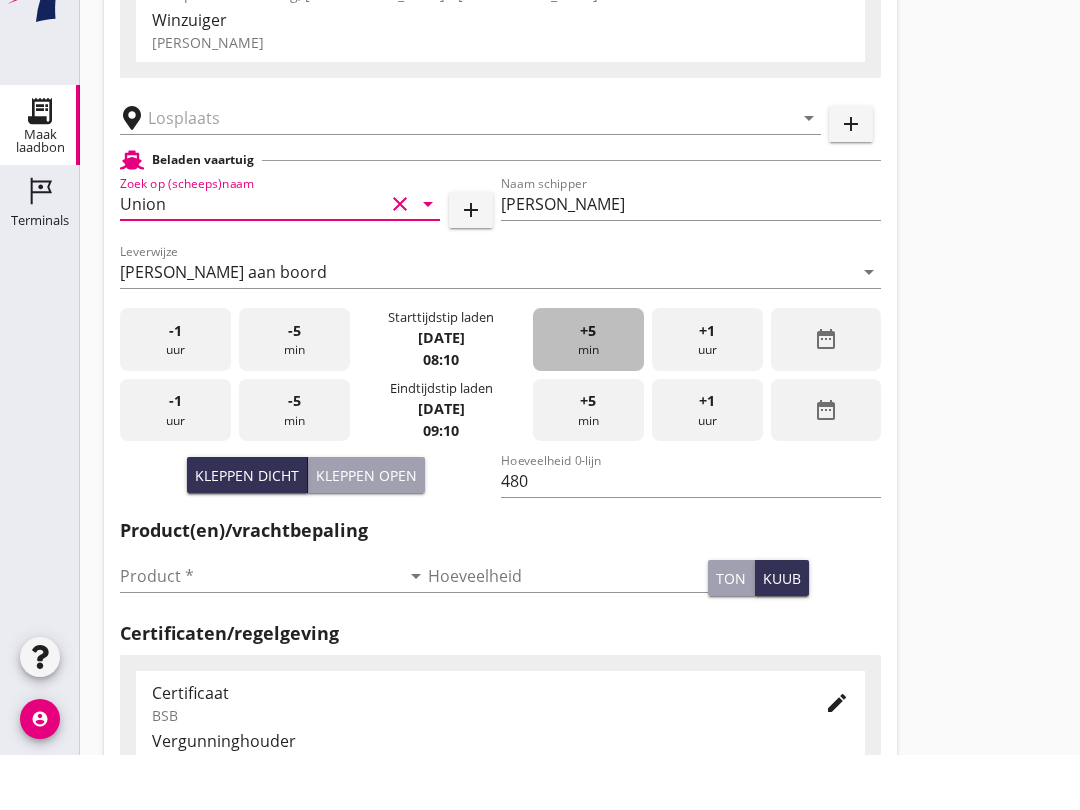 click on "+5" at bounding box center [588, 386] 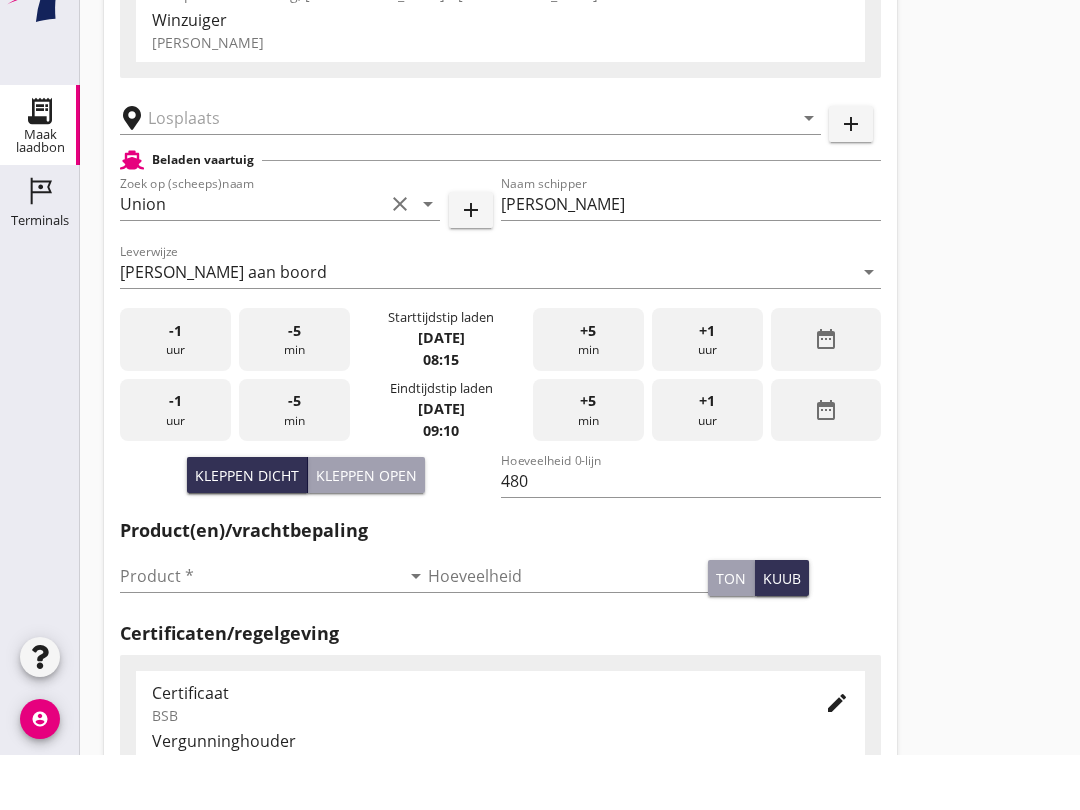 scroll, scrollTop: 230, scrollLeft: 0, axis: vertical 